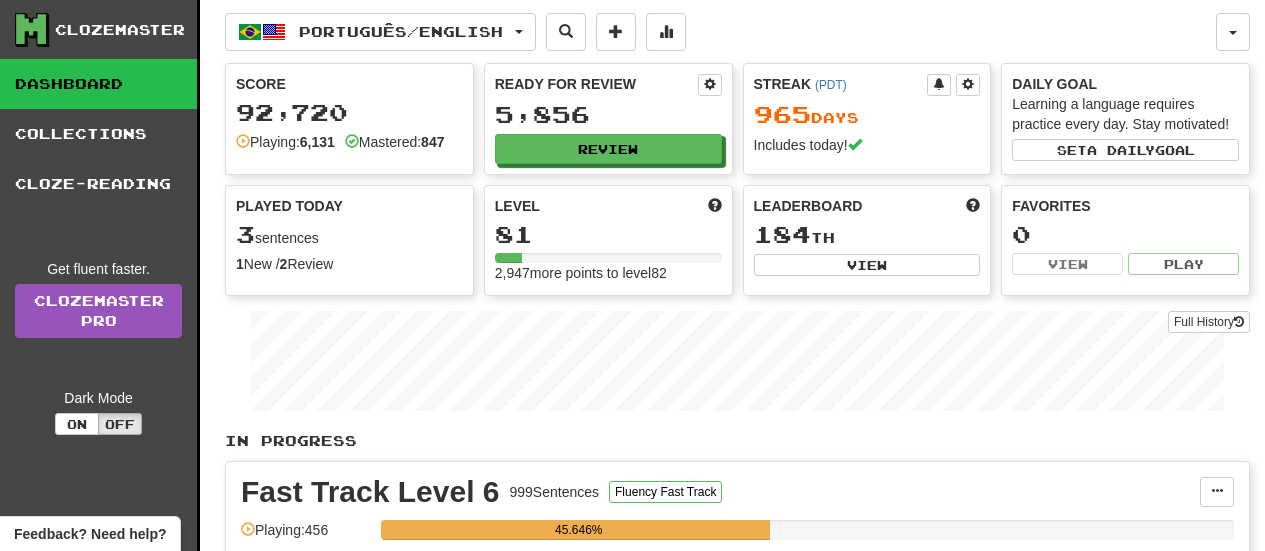 scroll, scrollTop: 0, scrollLeft: 0, axis: both 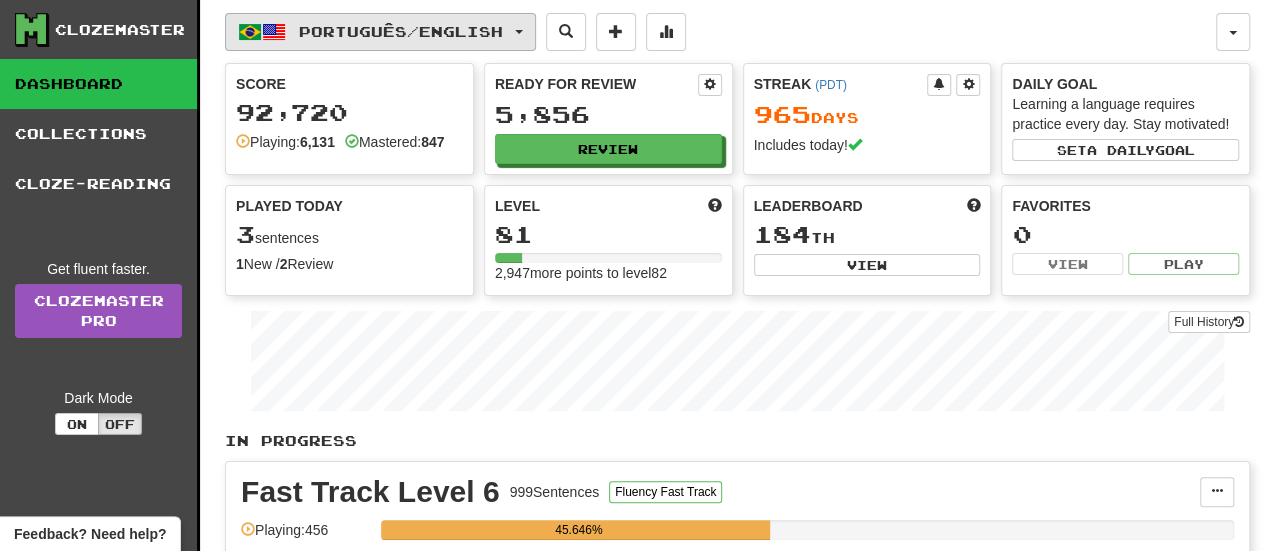 click on "Português  /  English" at bounding box center (380, 32) 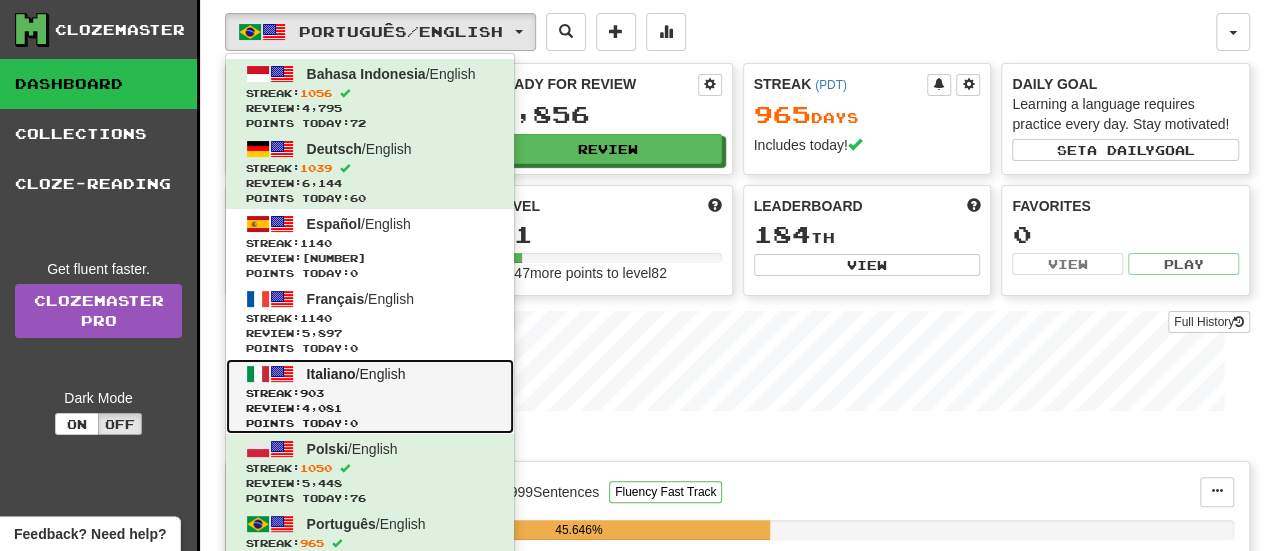 click on "Italiano  /  English" at bounding box center (356, 374) 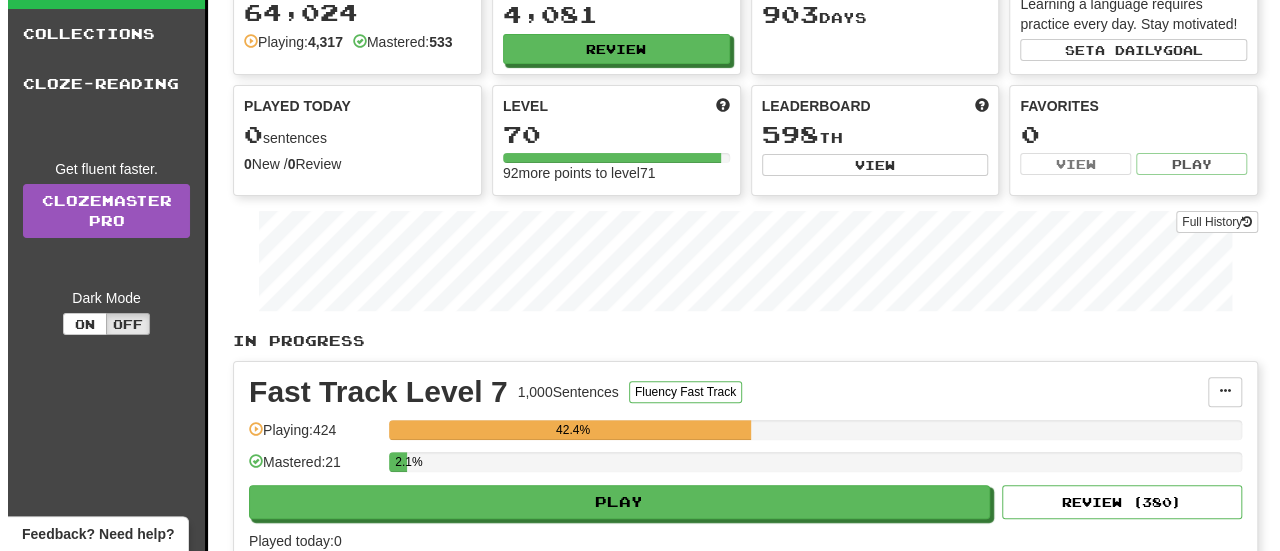 scroll, scrollTop: 300, scrollLeft: 0, axis: vertical 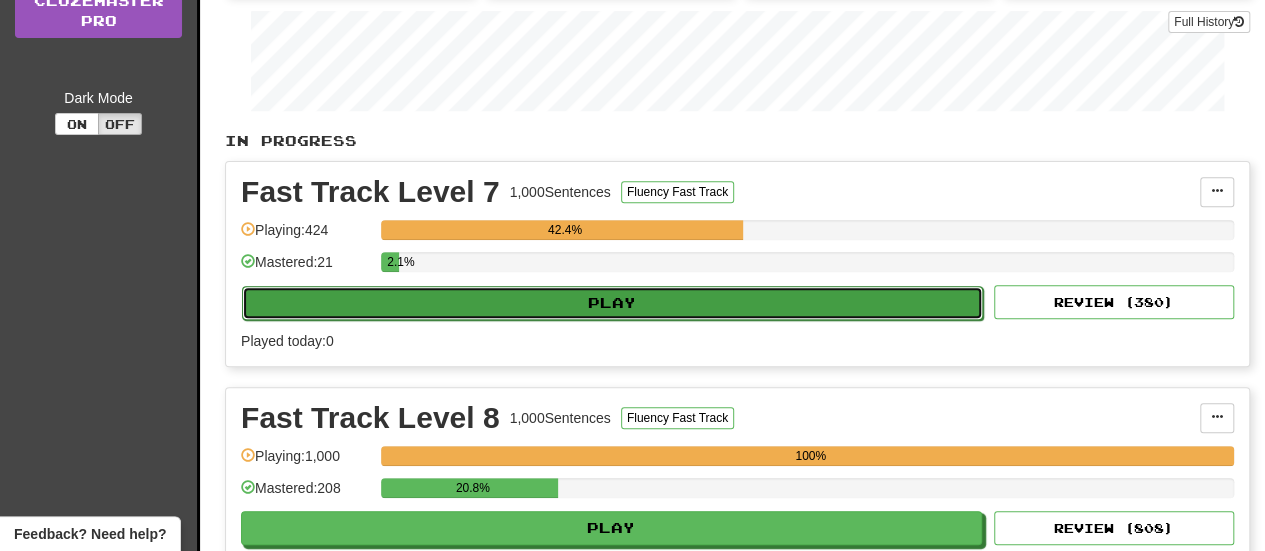 click on "Play" at bounding box center (612, 303) 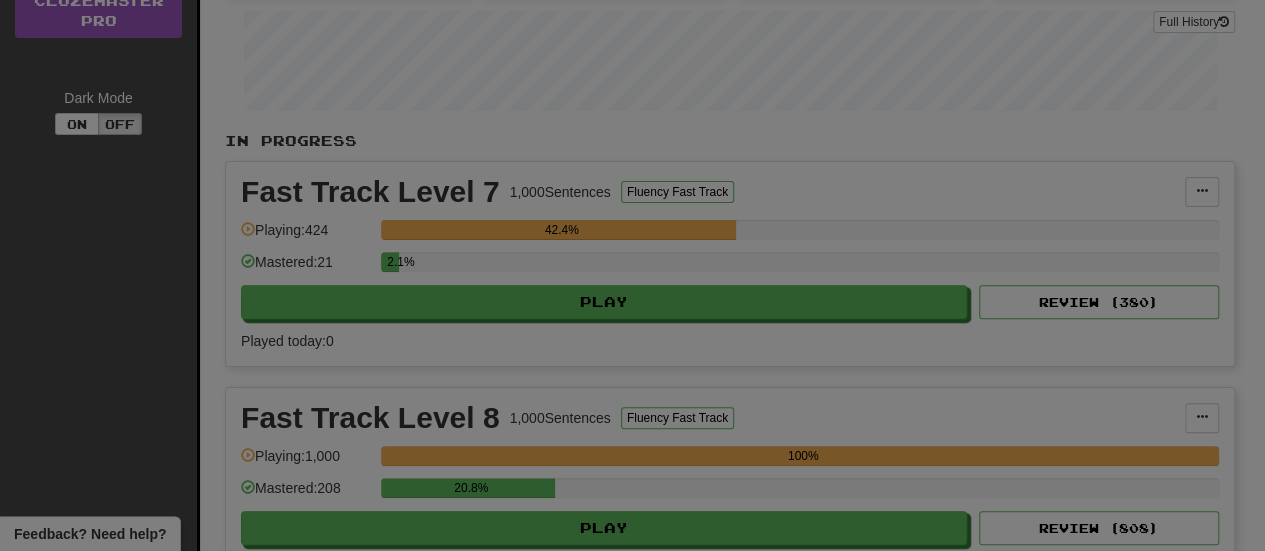 click on "× Play Fast Track Level 7 Skill: Vocabulary Listening Speaking Sentences per round: * ** ** ** ** ** *** ******** Get Clozemaster Pro  to change the number of sentences per round! Mode: Multiple Choice (Easy) Text Input (Difficult) Score 2x the points with Text Input ! Go" at bounding box center (0, 0) 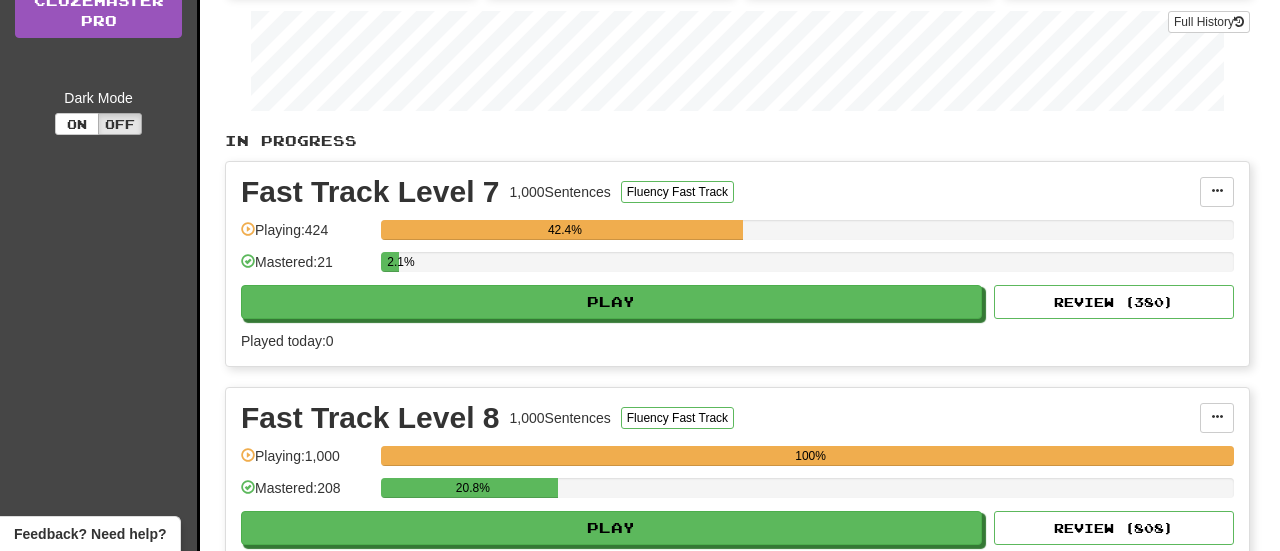 scroll, scrollTop: 30425, scrollLeft: 0, axis: vertical 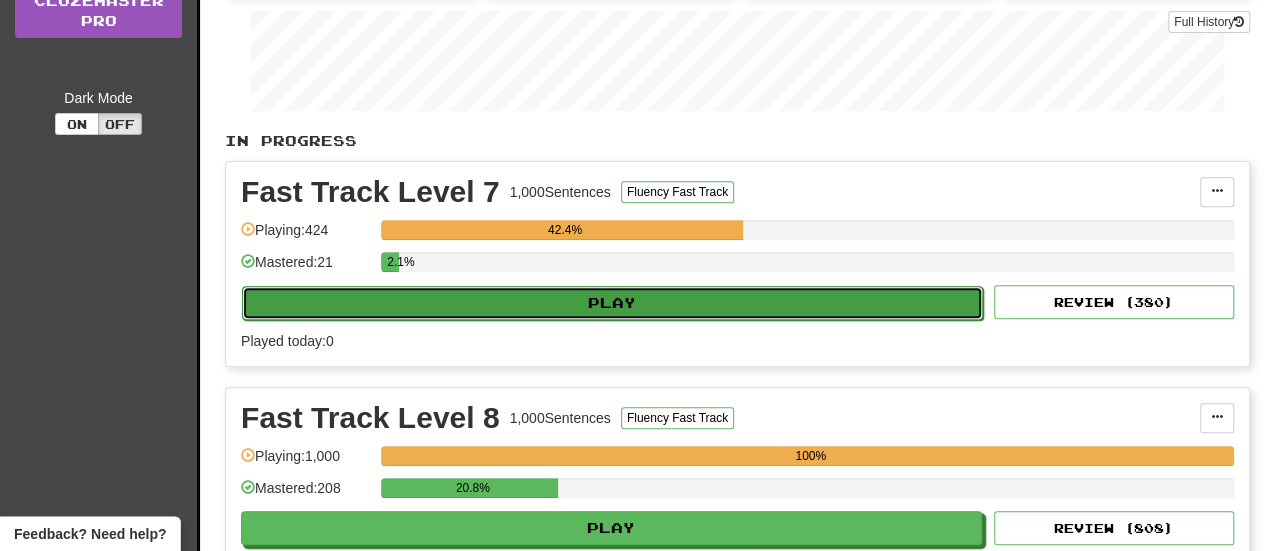 click on "Play" at bounding box center (612, 303) 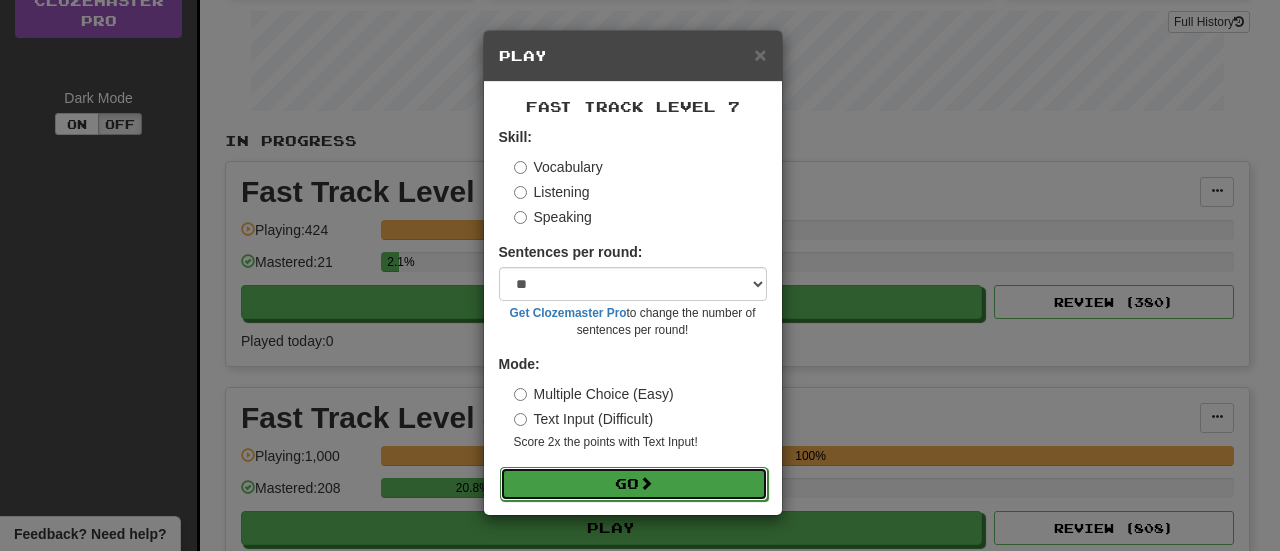 click on "Go" at bounding box center [634, 484] 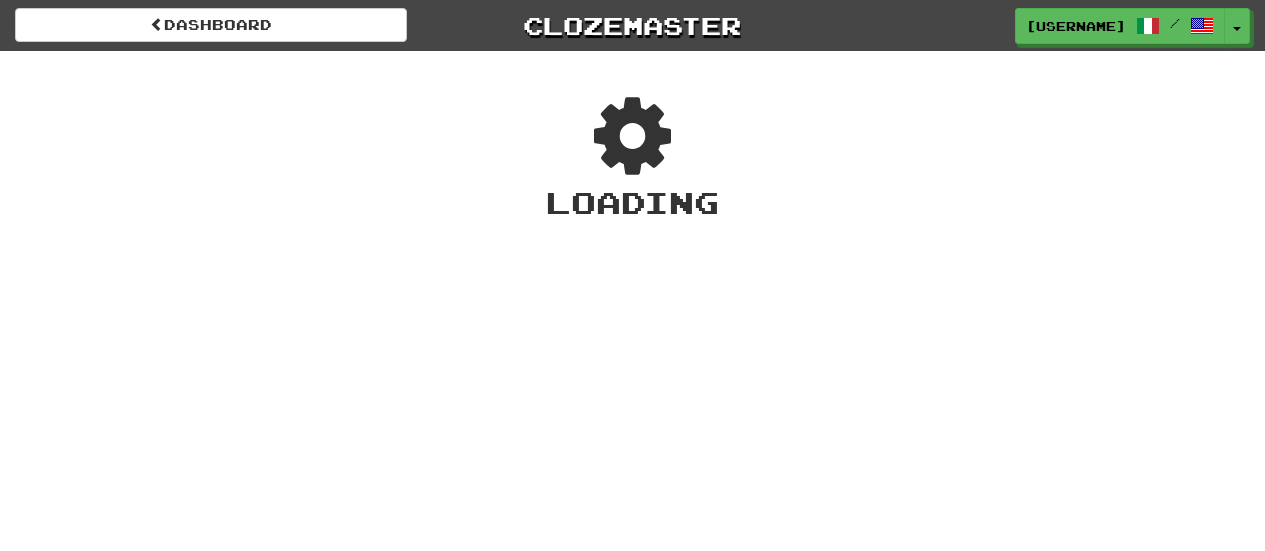 scroll, scrollTop: 0, scrollLeft: 0, axis: both 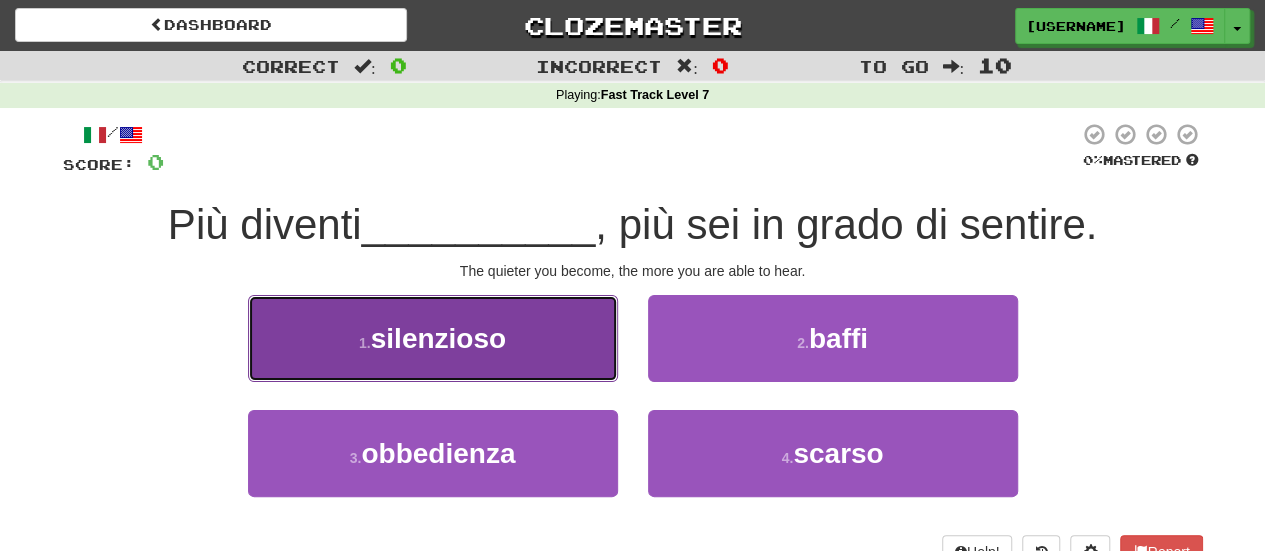 click on "1 .  silenzioso" at bounding box center (433, 338) 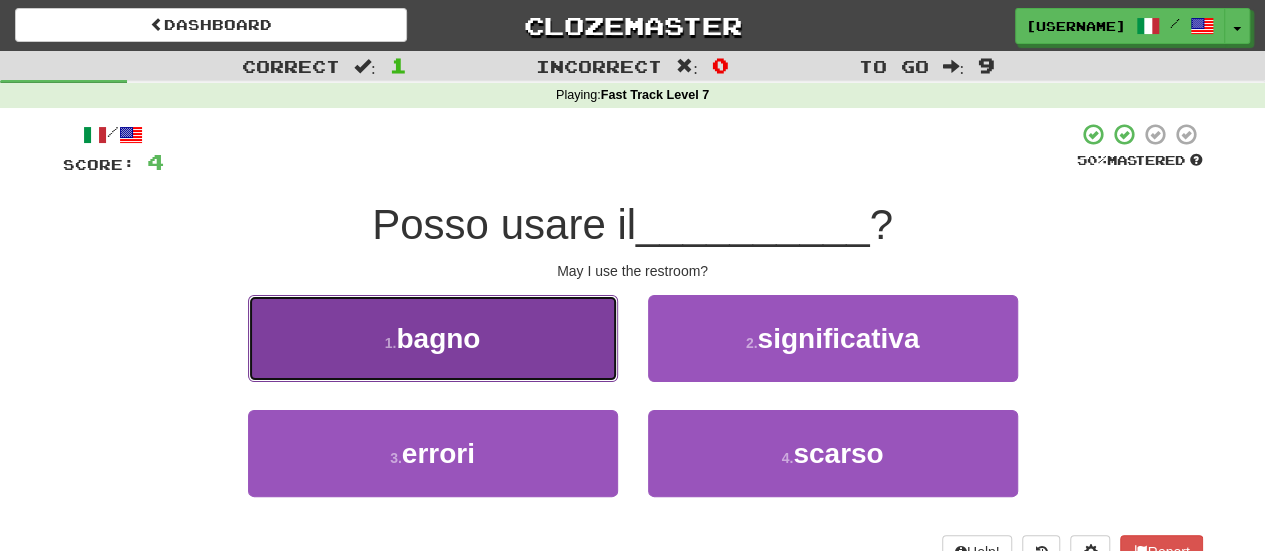 click on "1 .  bagno" at bounding box center (433, 338) 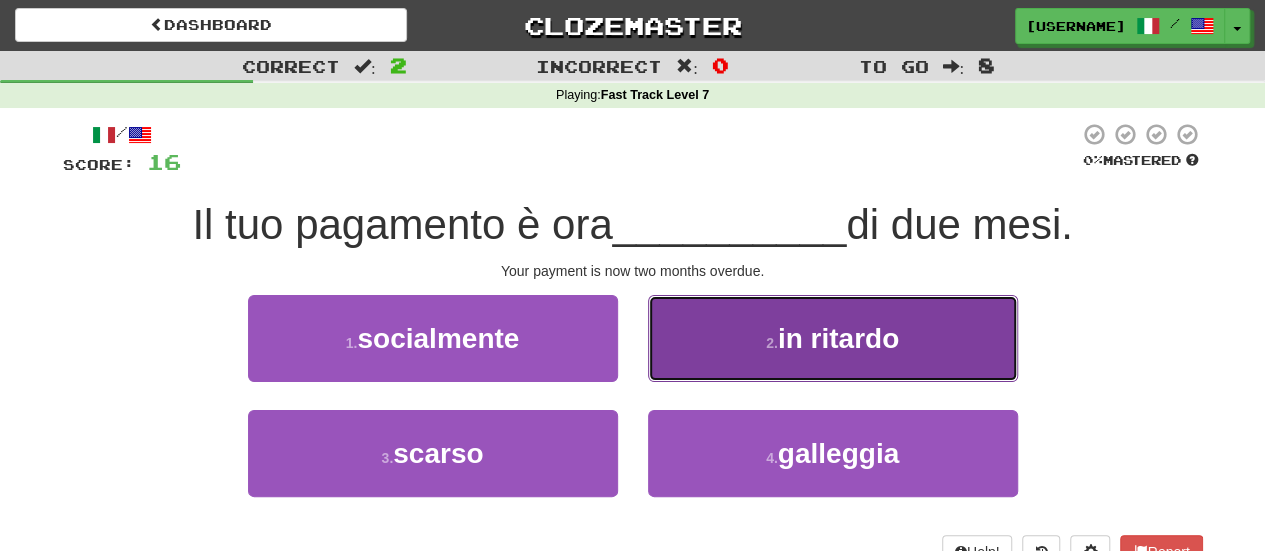 click on "in ritardo" at bounding box center [838, 338] 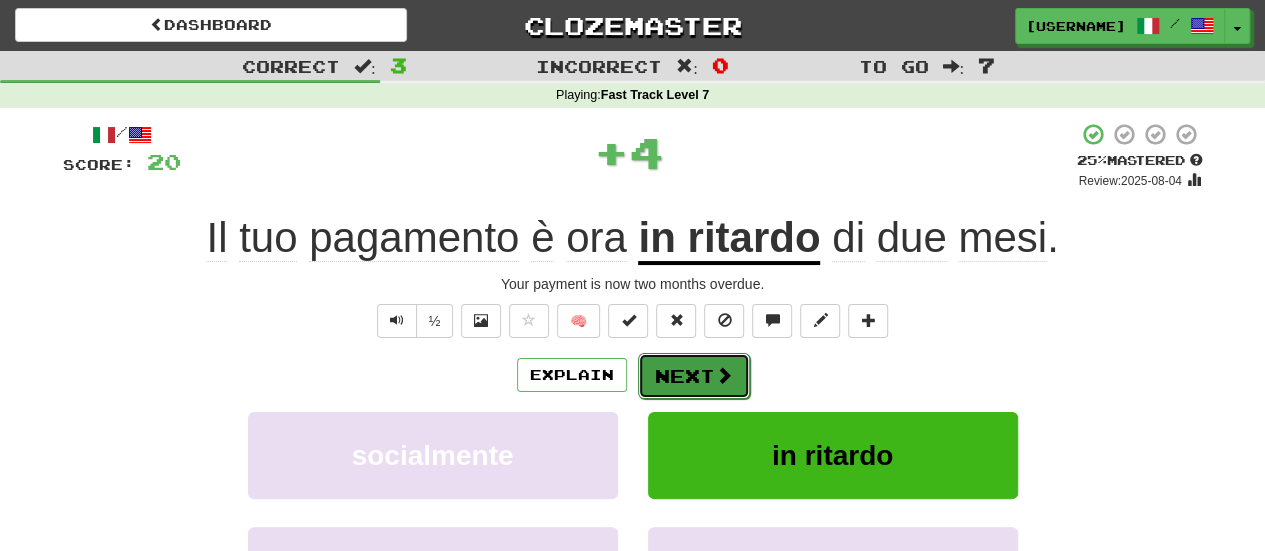 click on "Next" at bounding box center (694, 376) 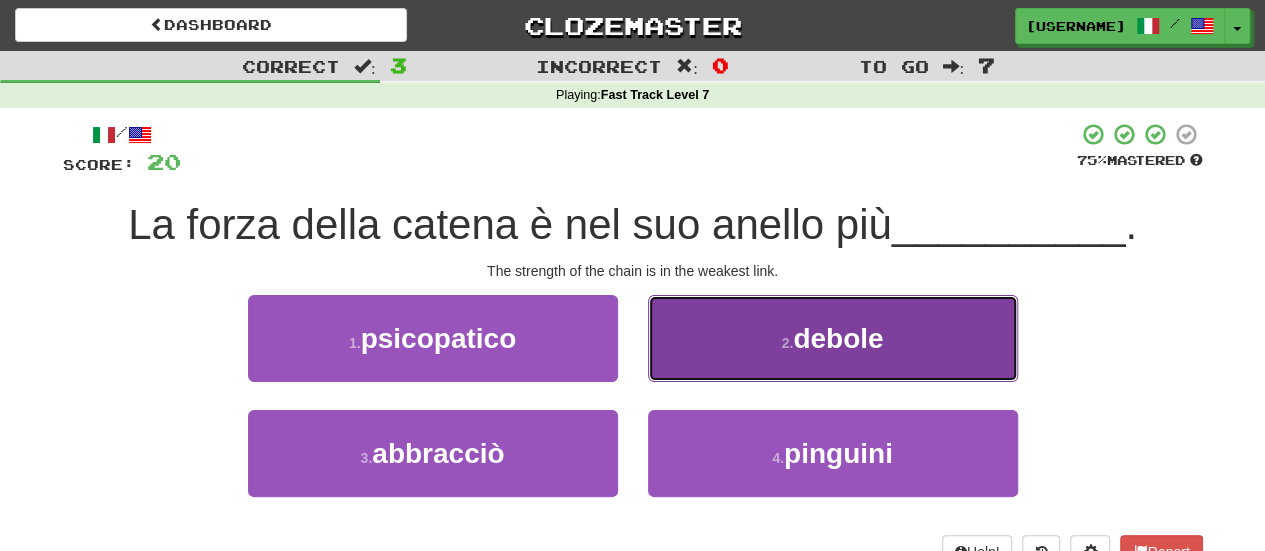 click on "2 .  debole" at bounding box center [833, 338] 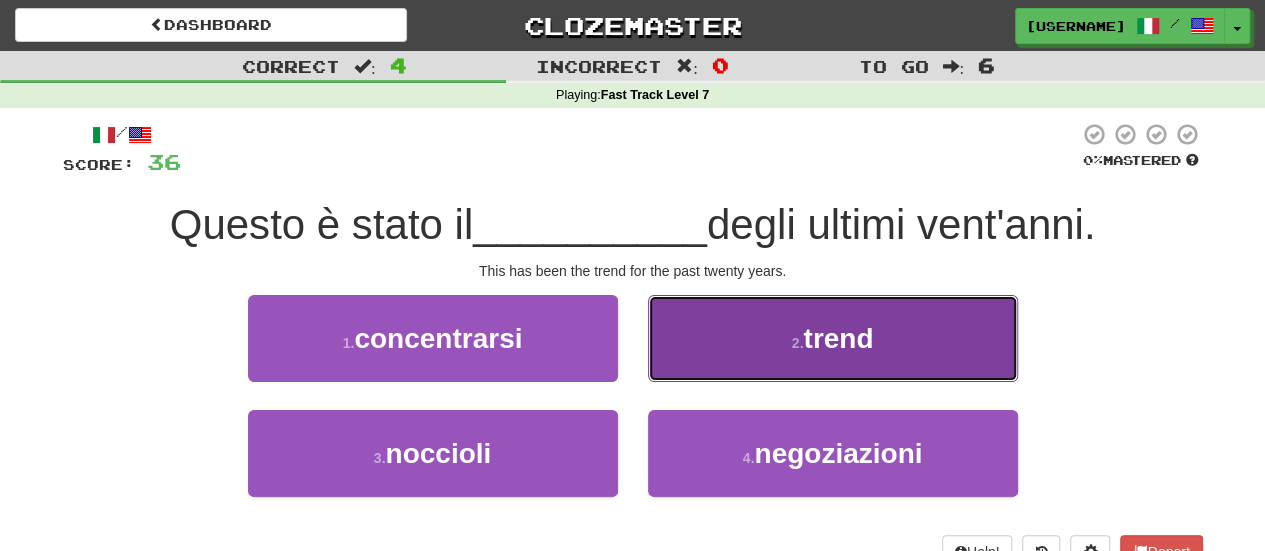 click on "2 .  trend" at bounding box center (833, 338) 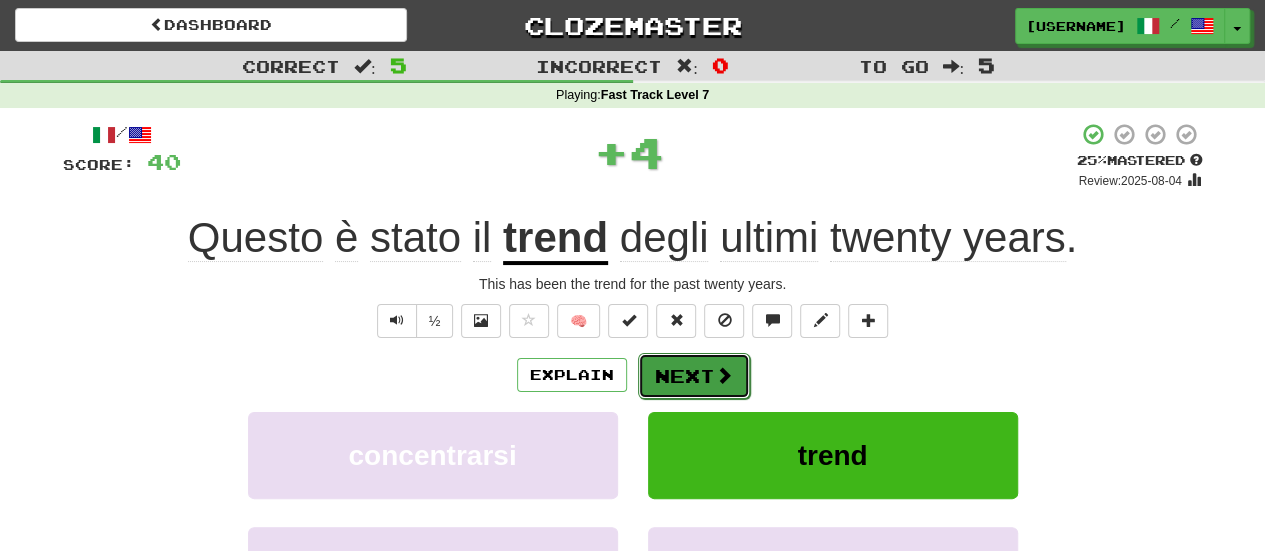 click on "Next" at bounding box center (694, 376) 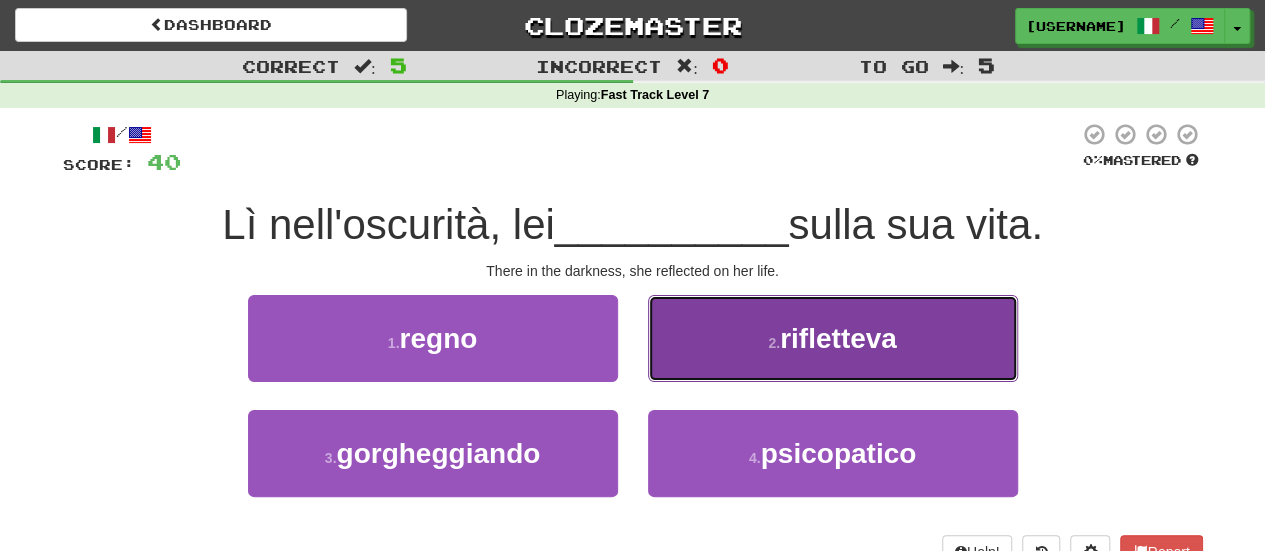 click on "2 ." at bounding box center [774, 343] 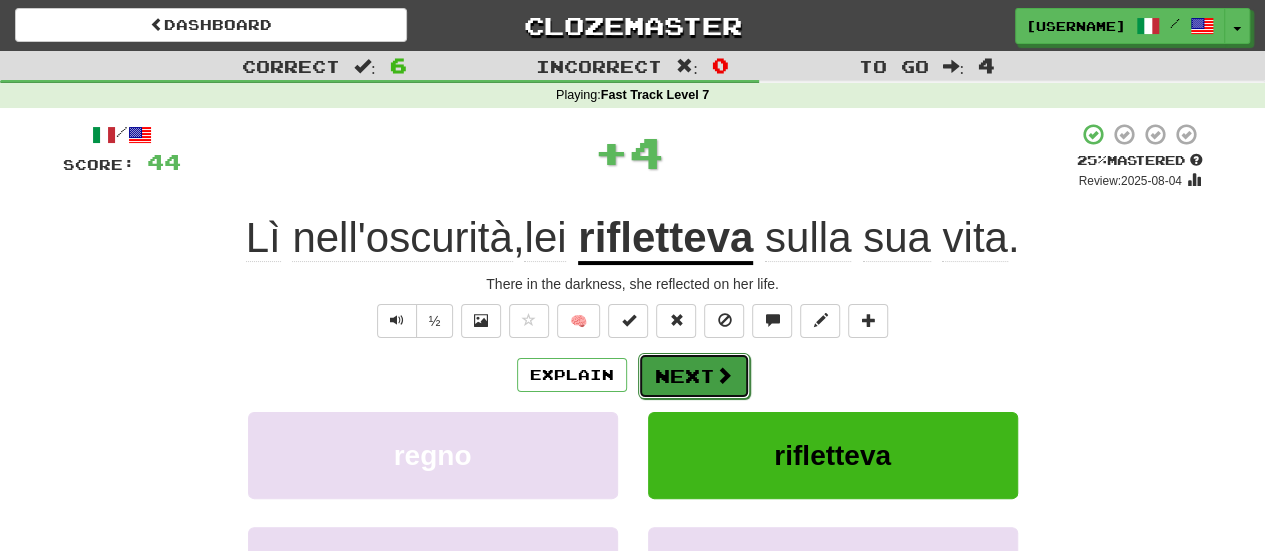 click on "Next" at bounding box center (694, 376) 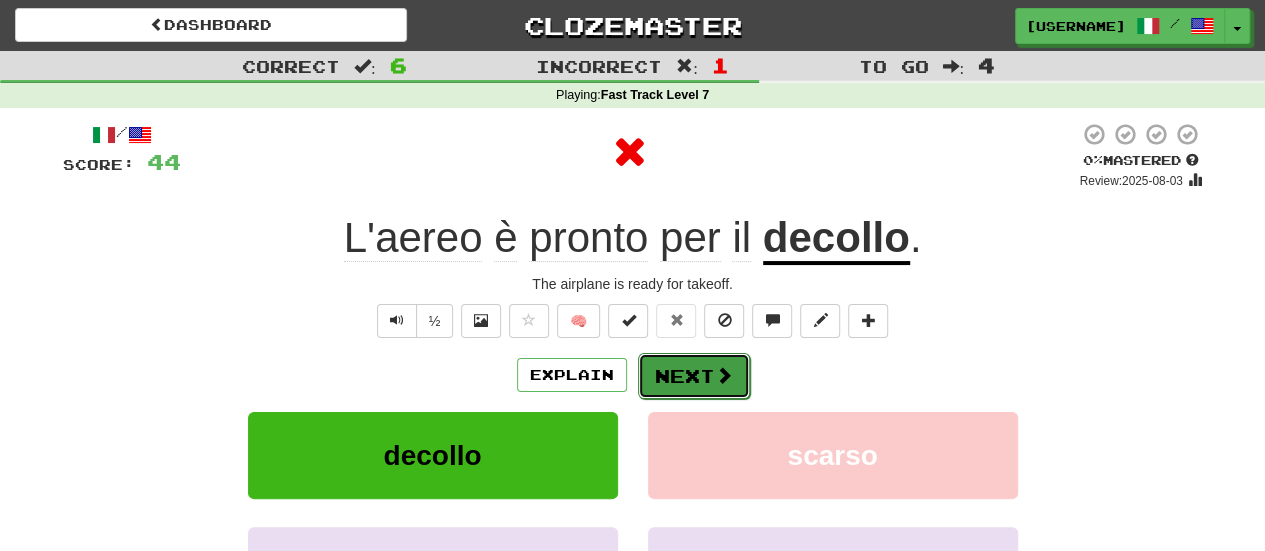 click on "Next" at bounding box center (694, 376) 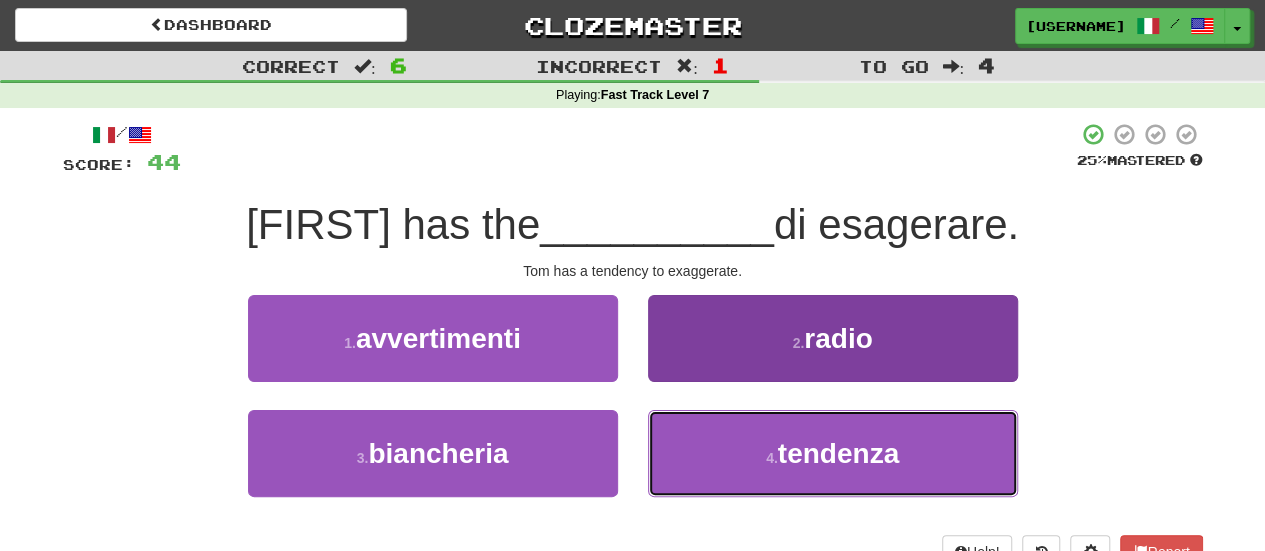 click on "4 .  tendenza" at bounding box center [833, 453] 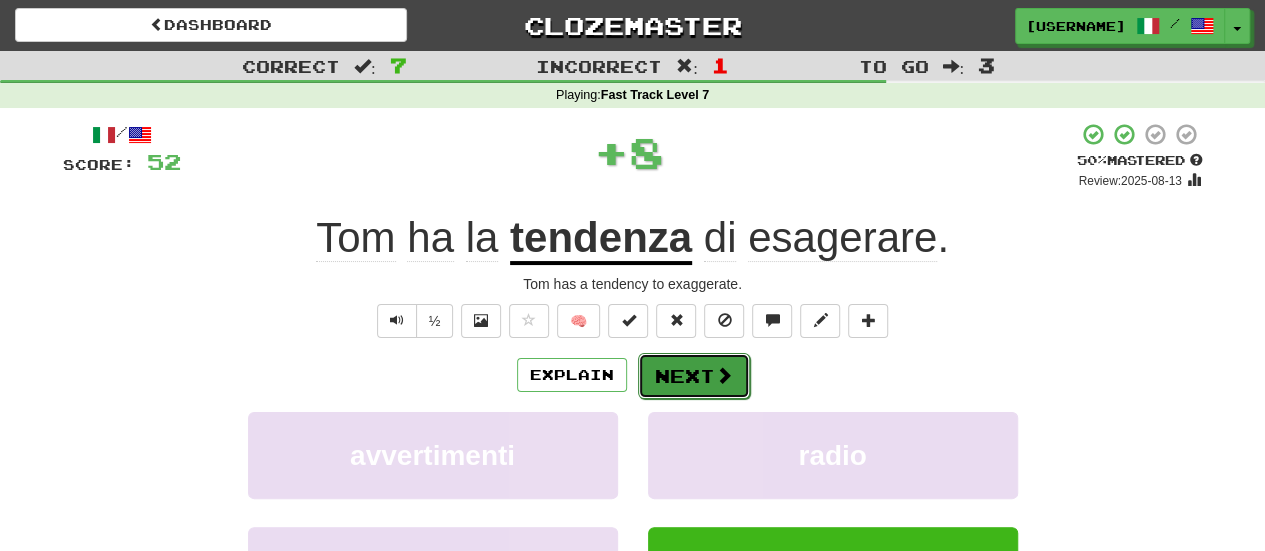 click at bounding box center [724, 375] 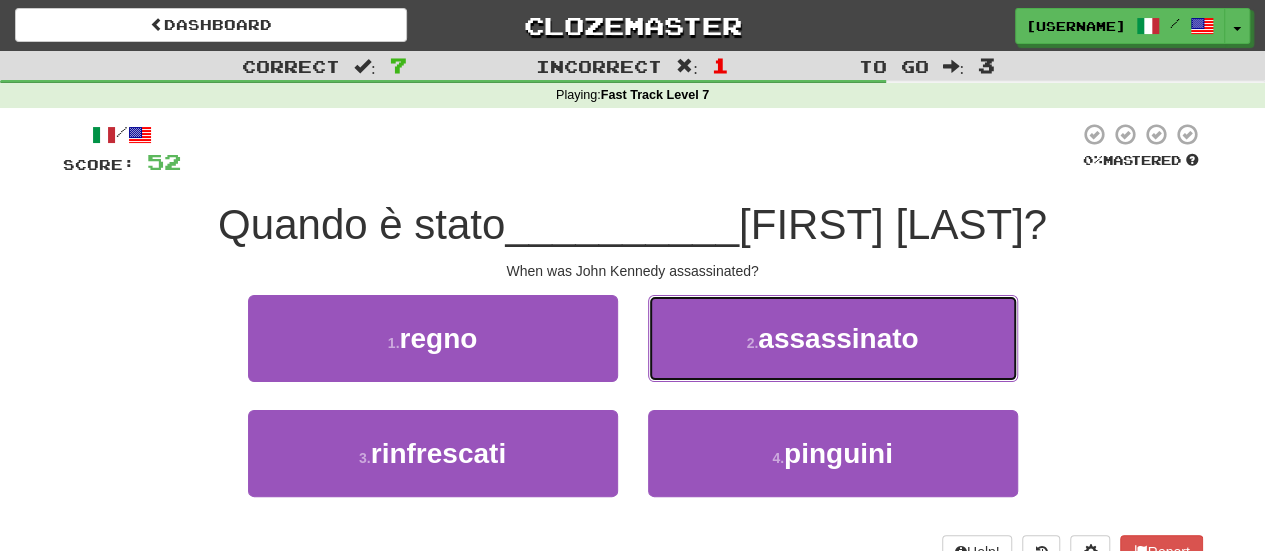 click on "2 .  assassinato" at bounding box center [833, 338] 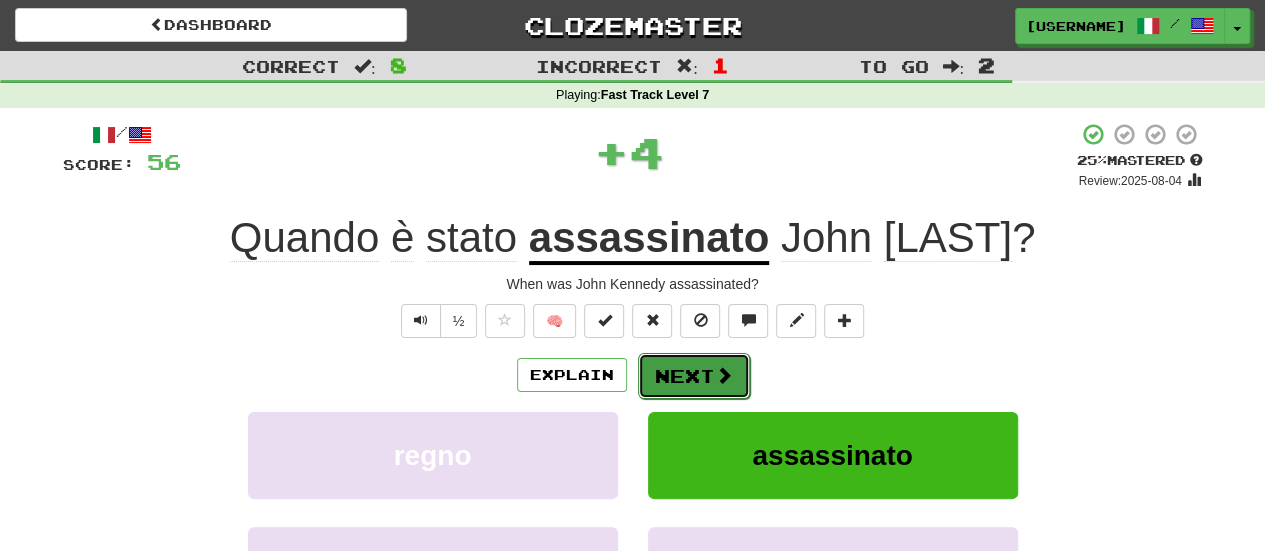 click on "Next" at bounding box center (694, 376) 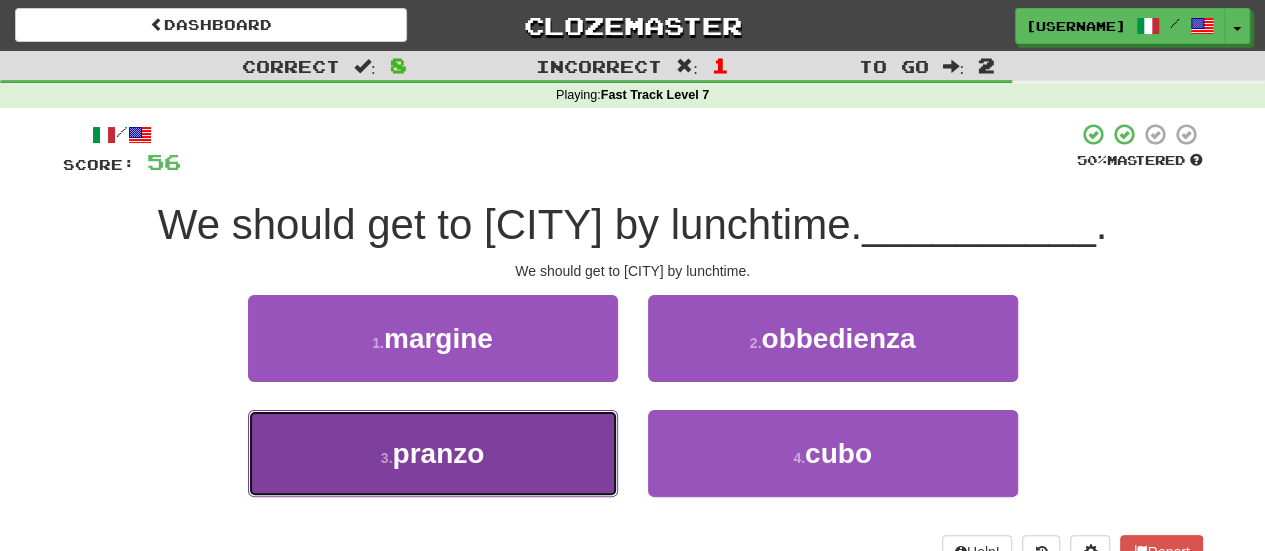 click on "3 .  pranzo" at bounding box center (433, 453) 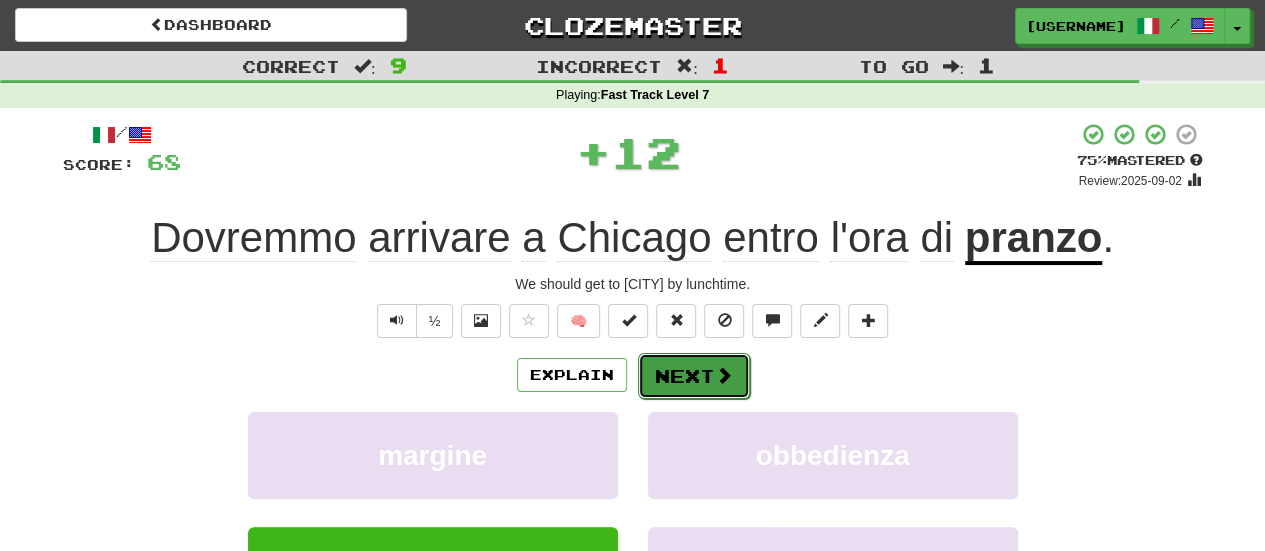 click on "Next" at bounding box center [694, 376] 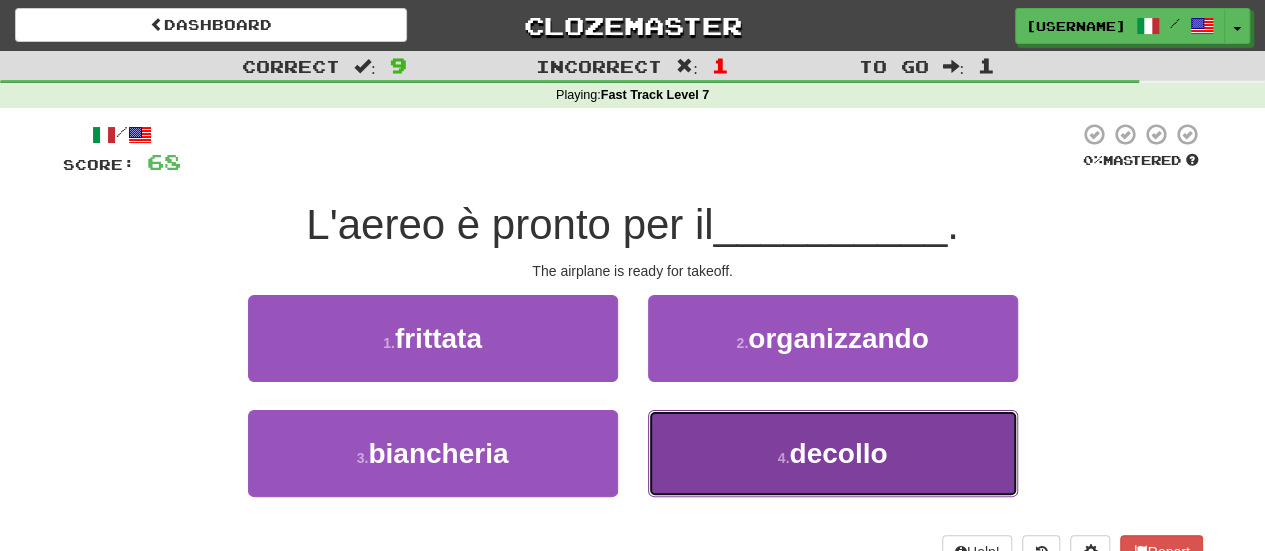 click on "decollo" at bounding box center (838, 453) 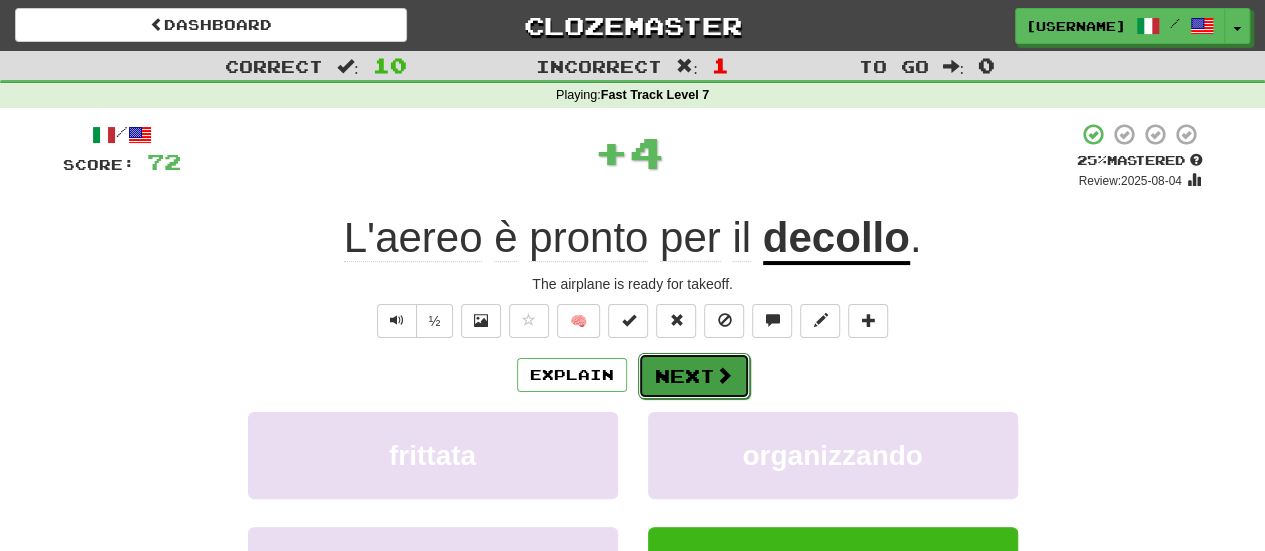 click on "Next" at bounding box center (694, 376) 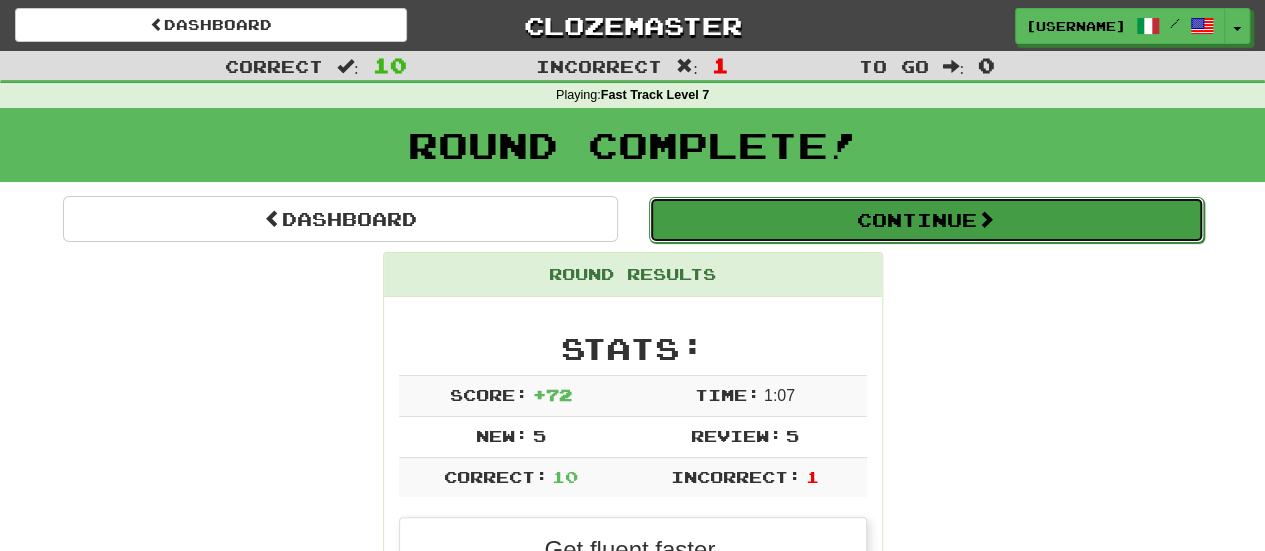 click on "Continue" at bounding box center (926, 220) 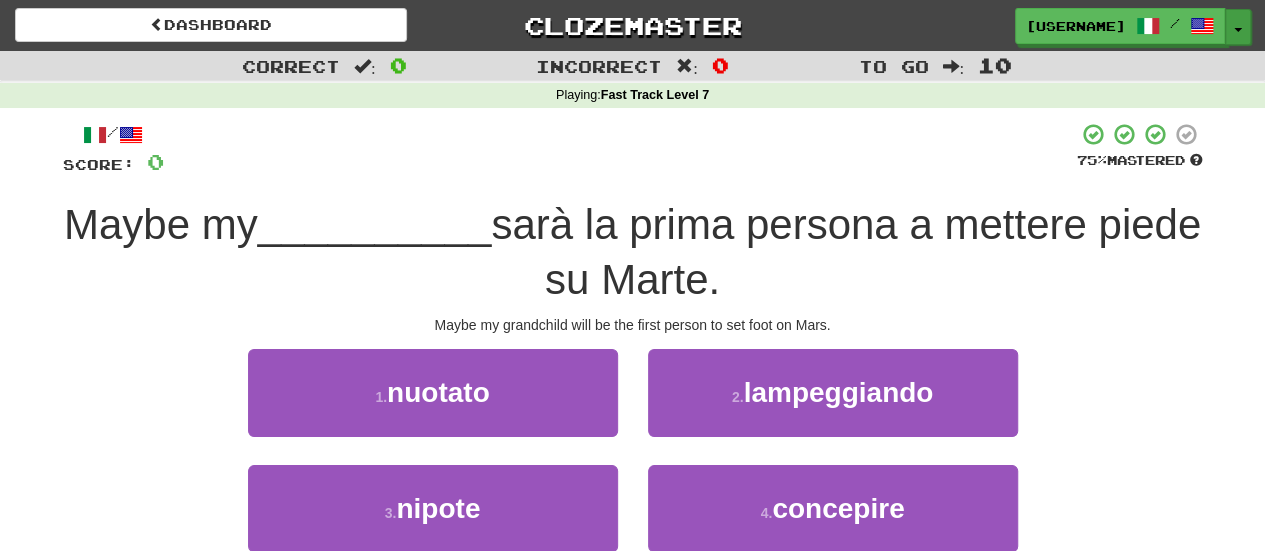 click on "Toggle Dropdown" at bounding box center [1238, 27] 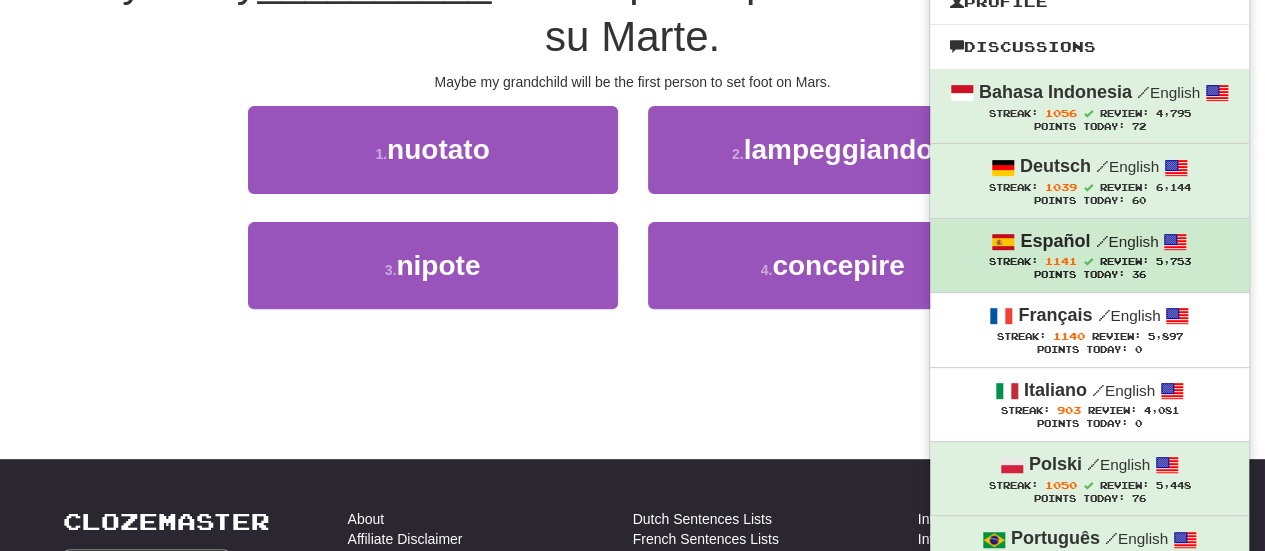 scroll, scrollTop: 300, scrollLeft: 0, axis: vertical 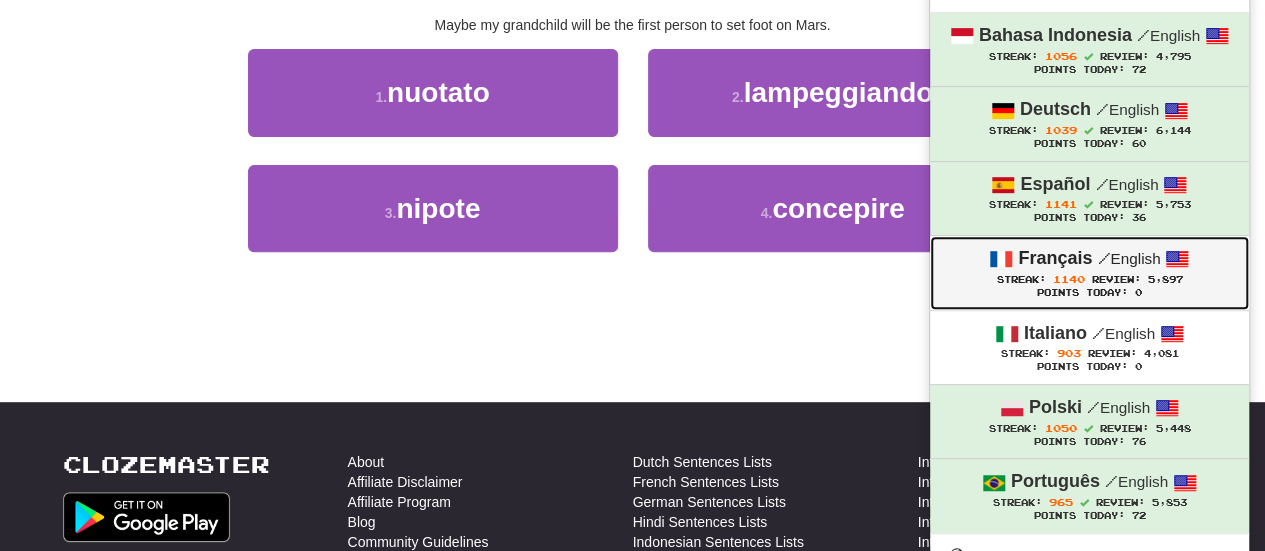 click on "Français" at bounding box center (1055, 258) 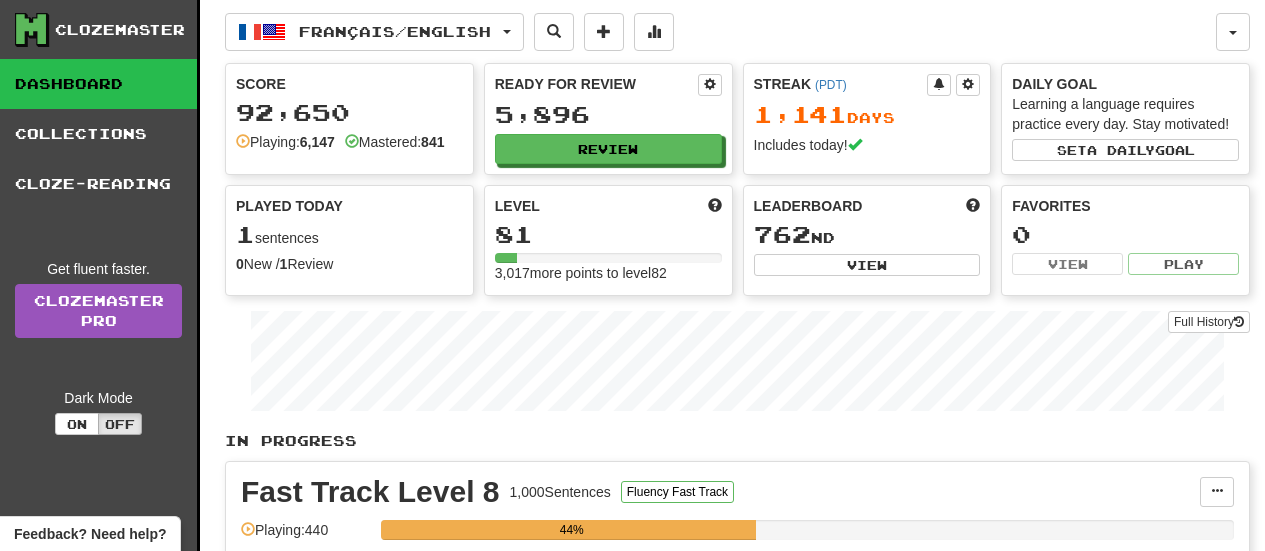 scroll, scrollTop: 0, scrollLeft: 0, axis: both 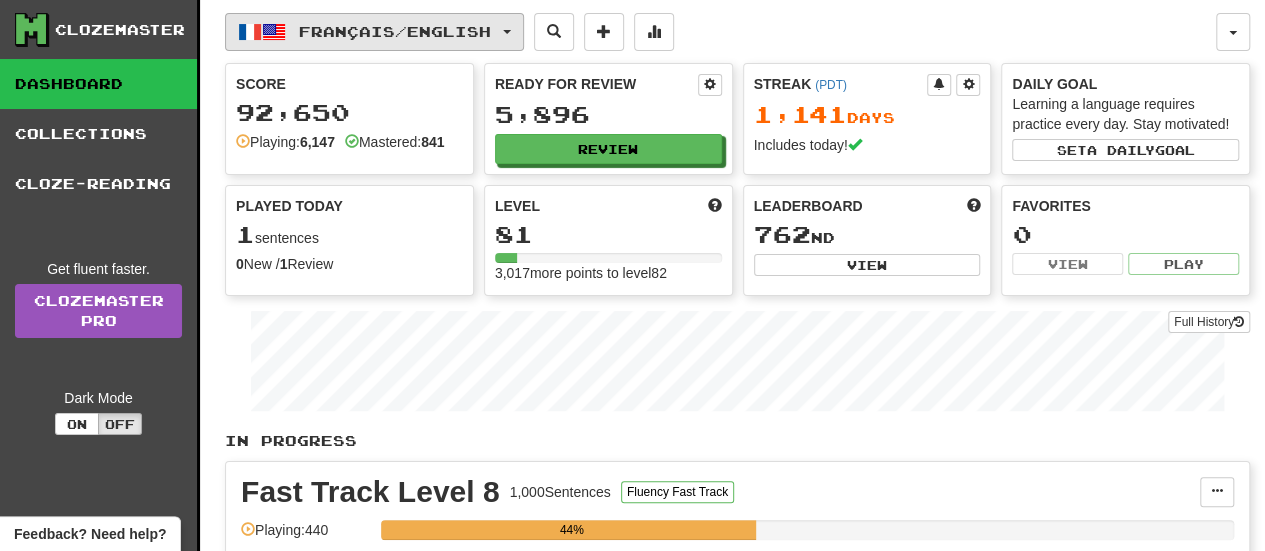 click on "Français  /  English" at bounding box center [374, 32] 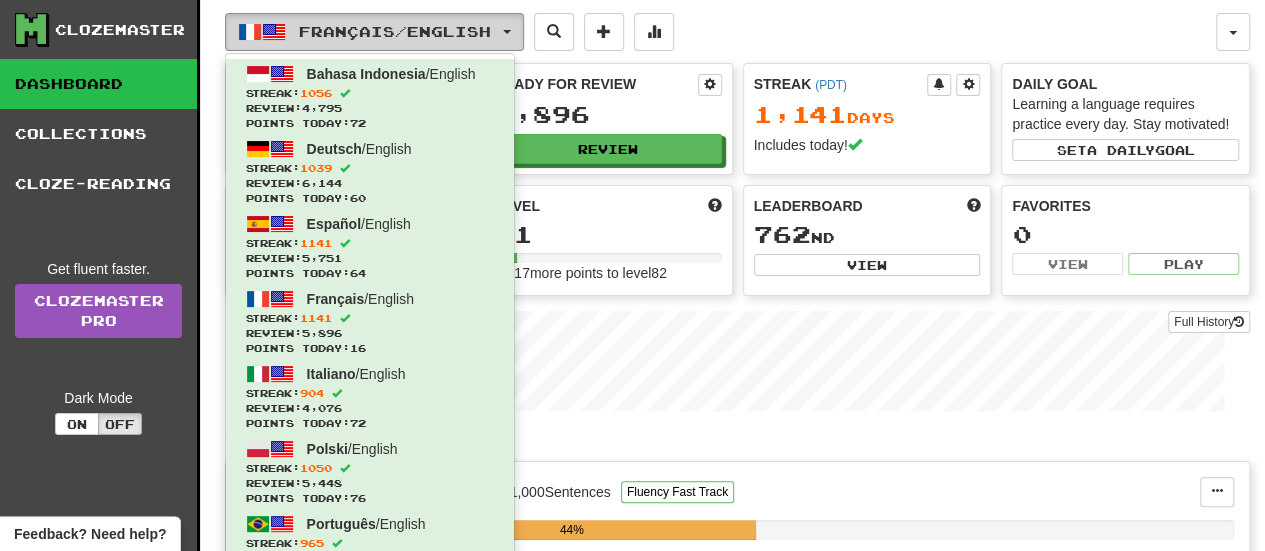 scroll, scrollTop: 300, scrollLeft: 0, axis: vertical 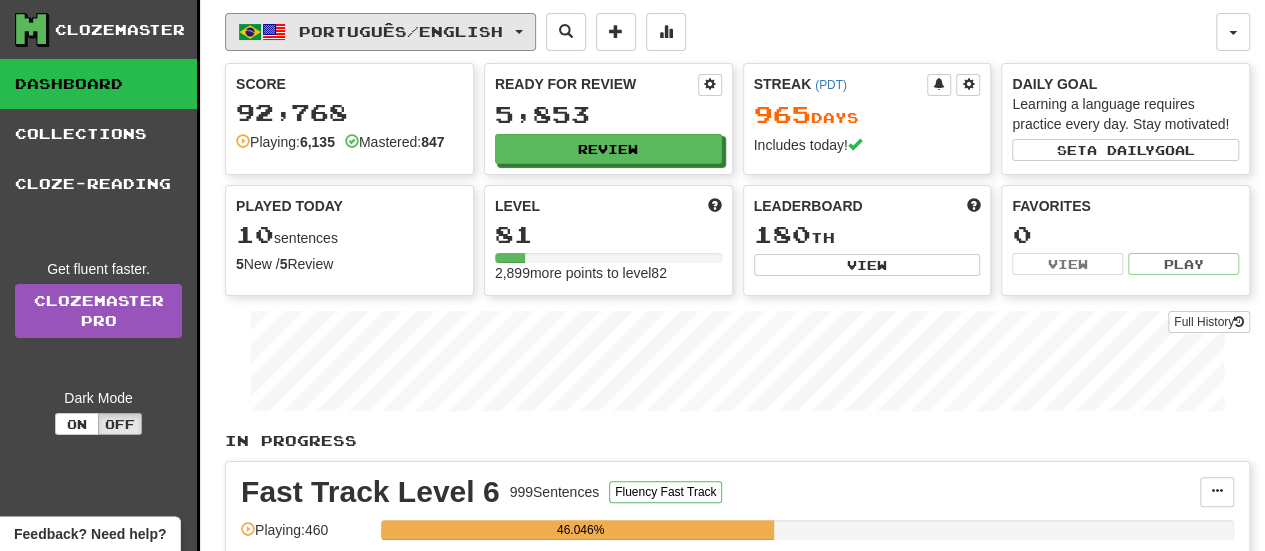 drag, startPoint x: 528, startPoint y: 31, endPoint x: 438, endPoint y: 133, distance: 136.0294 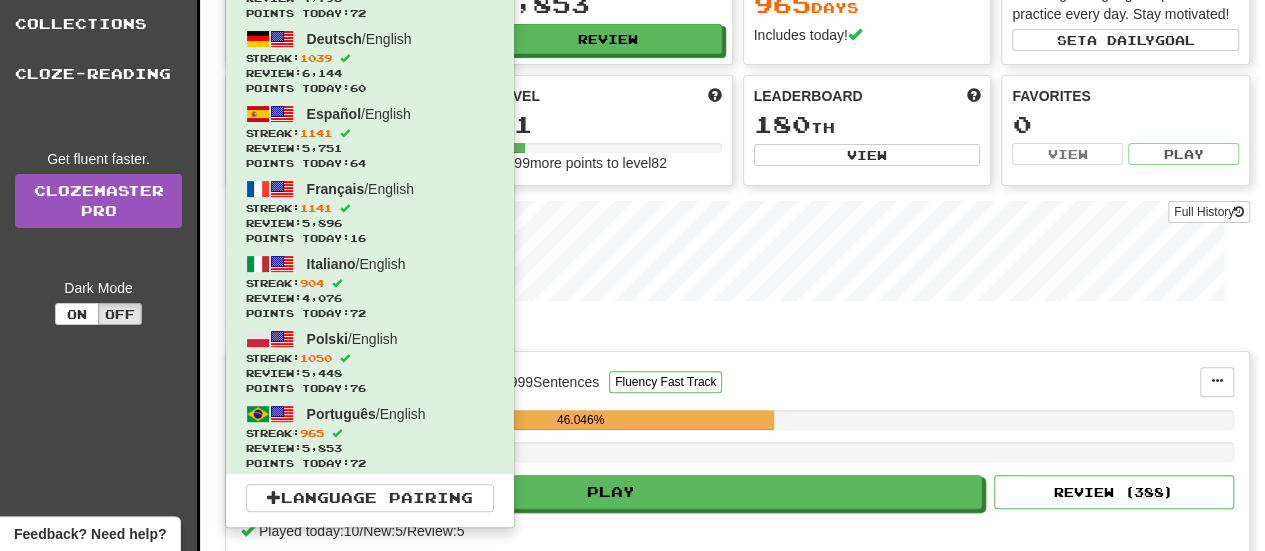 scroll, scrollTop: 0, scrollLeft: 0, axis: both 